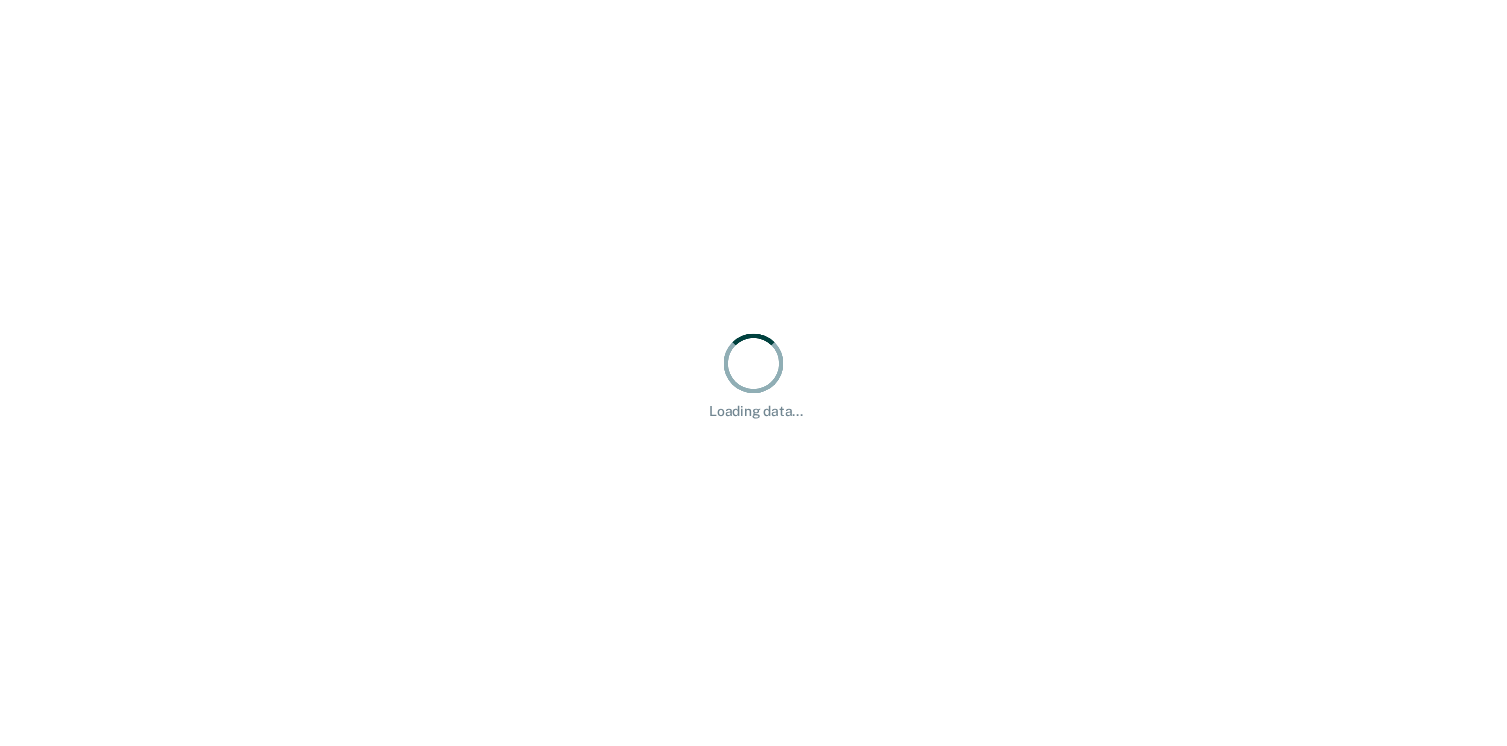 scroll, scrollTop: 0, scrollLeft: 0, axis: both 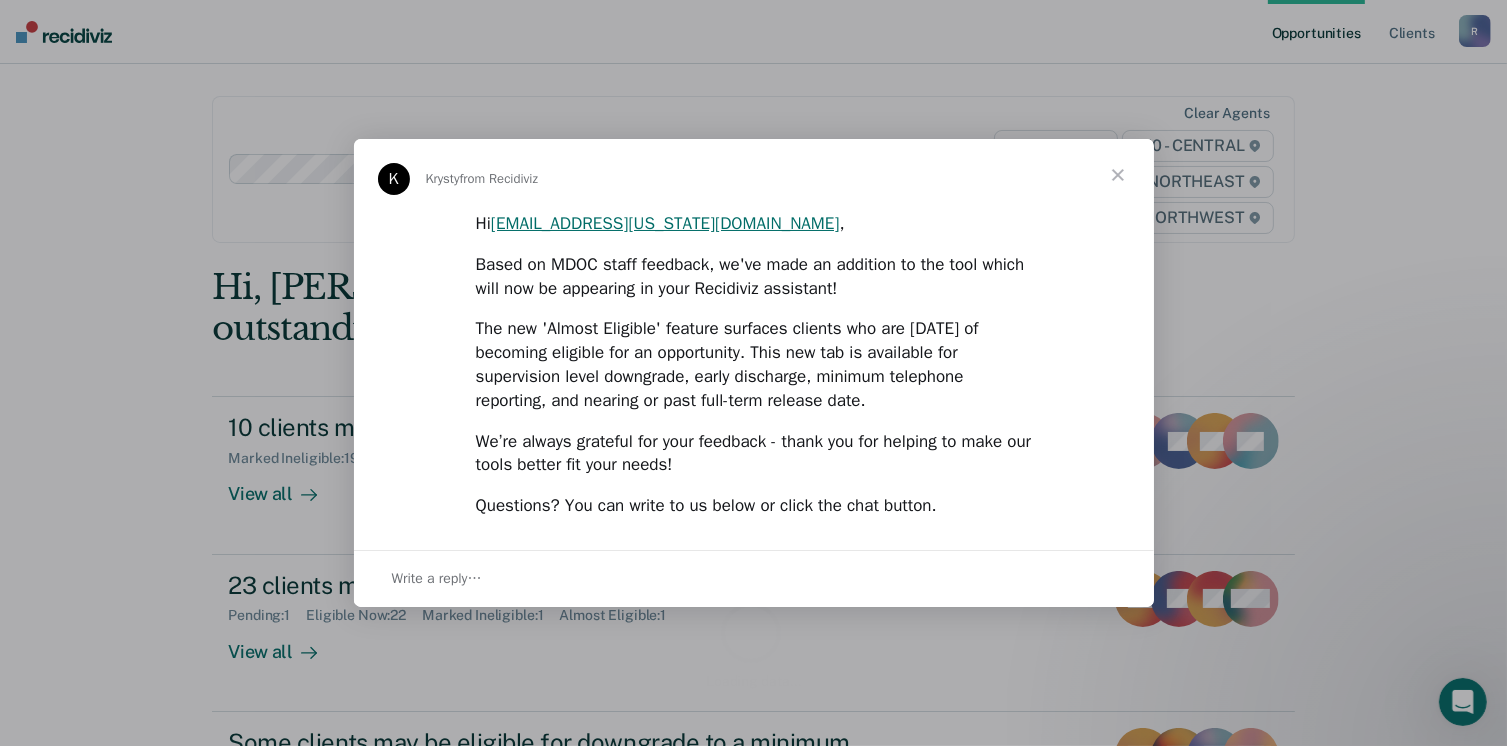 click at bounding box center [1118, 175] 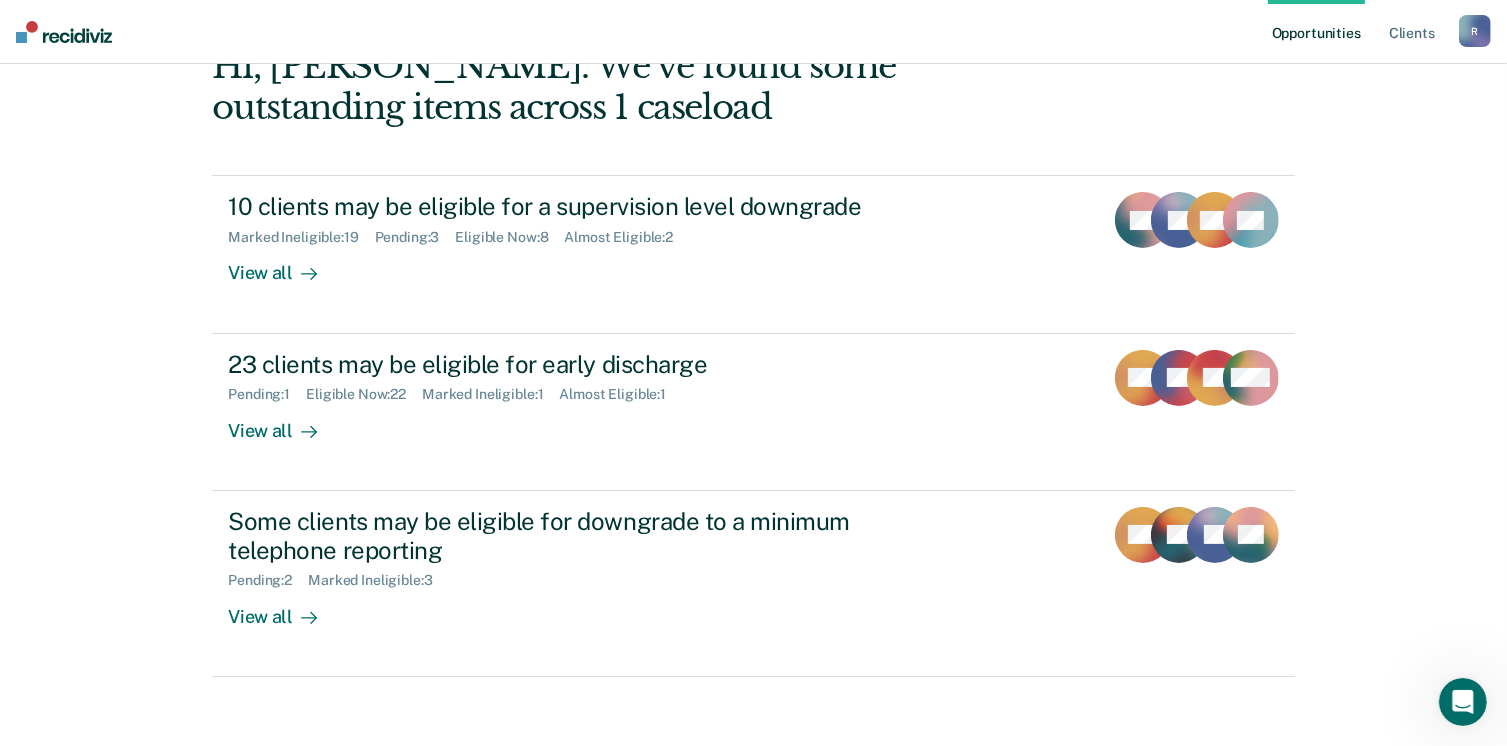 scroll, scrollTop: 172, scrollLeft: 0, axis: vertical 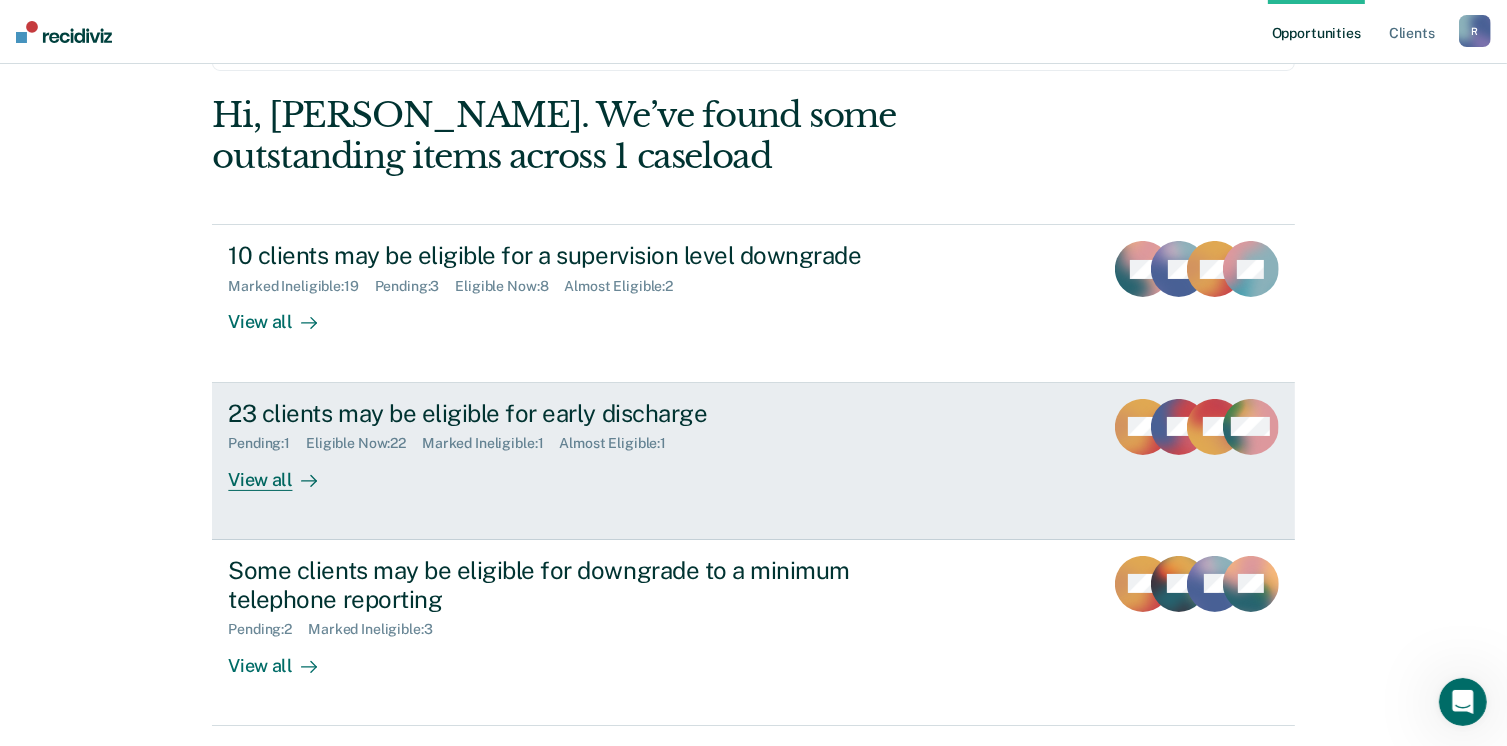 click on "View all" at bounding box center [284, 471] 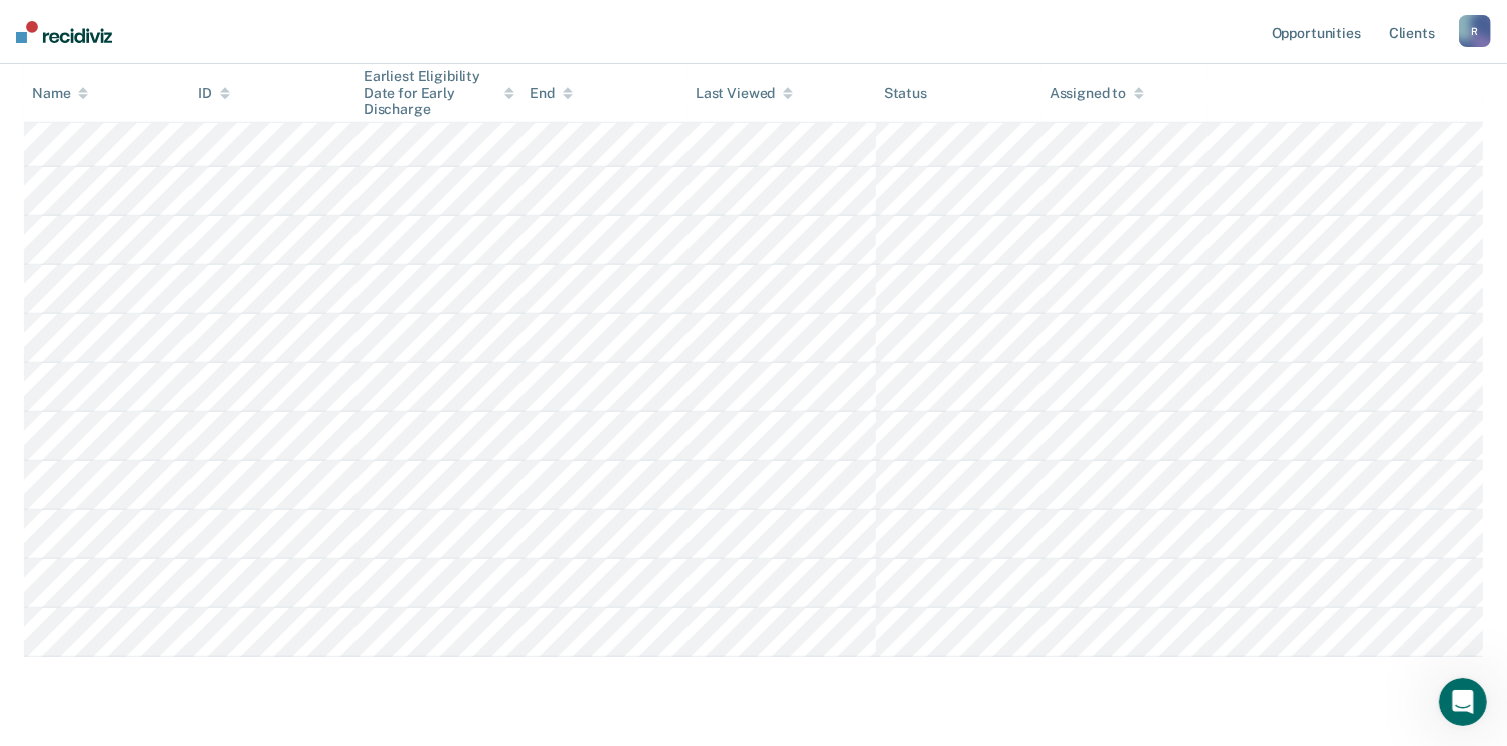 scroll, scrollTop: 1072, scrollLeft: 0, axis: vertical 